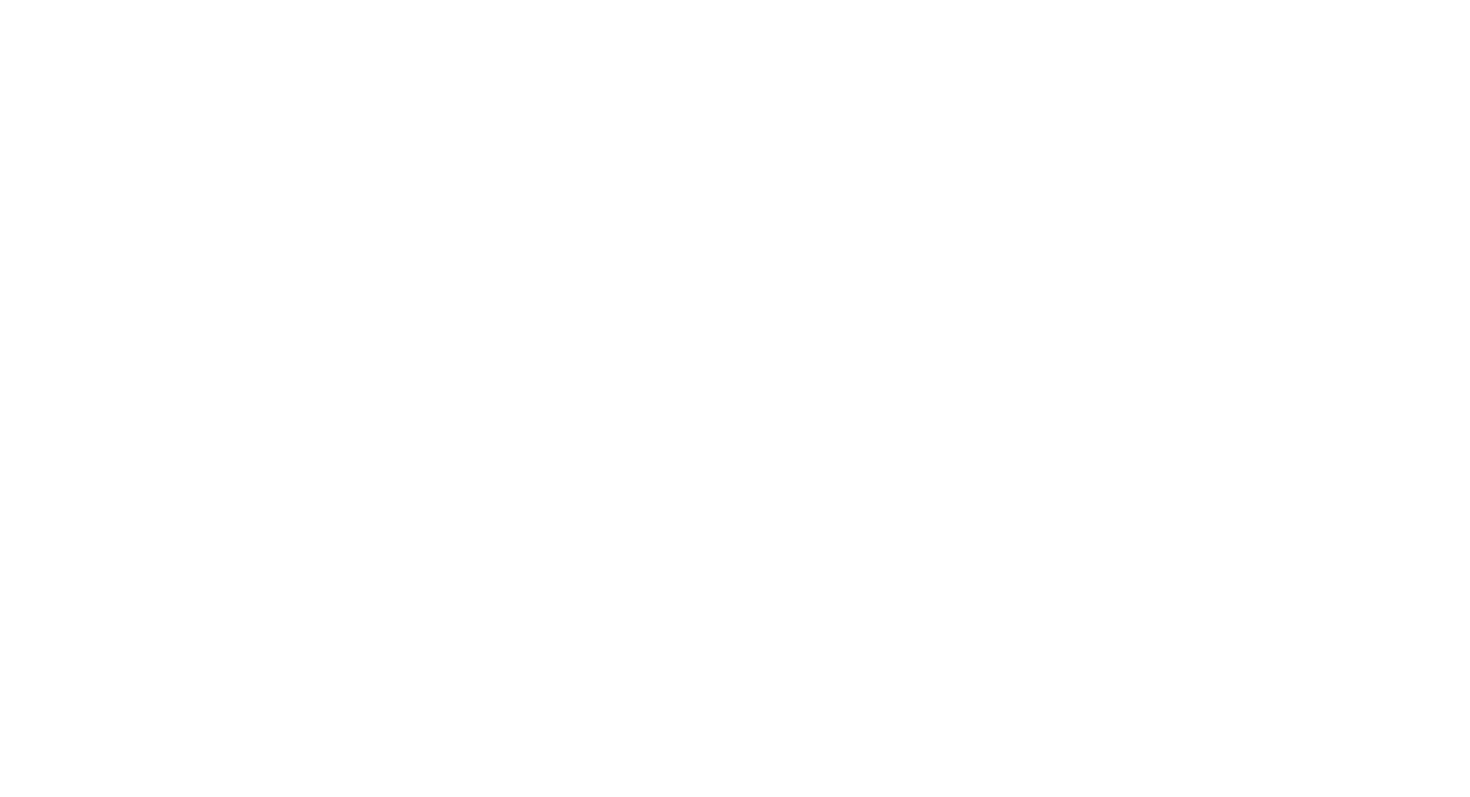 scroll, scrollTop: 0, scrollLeft: 0, axis: both 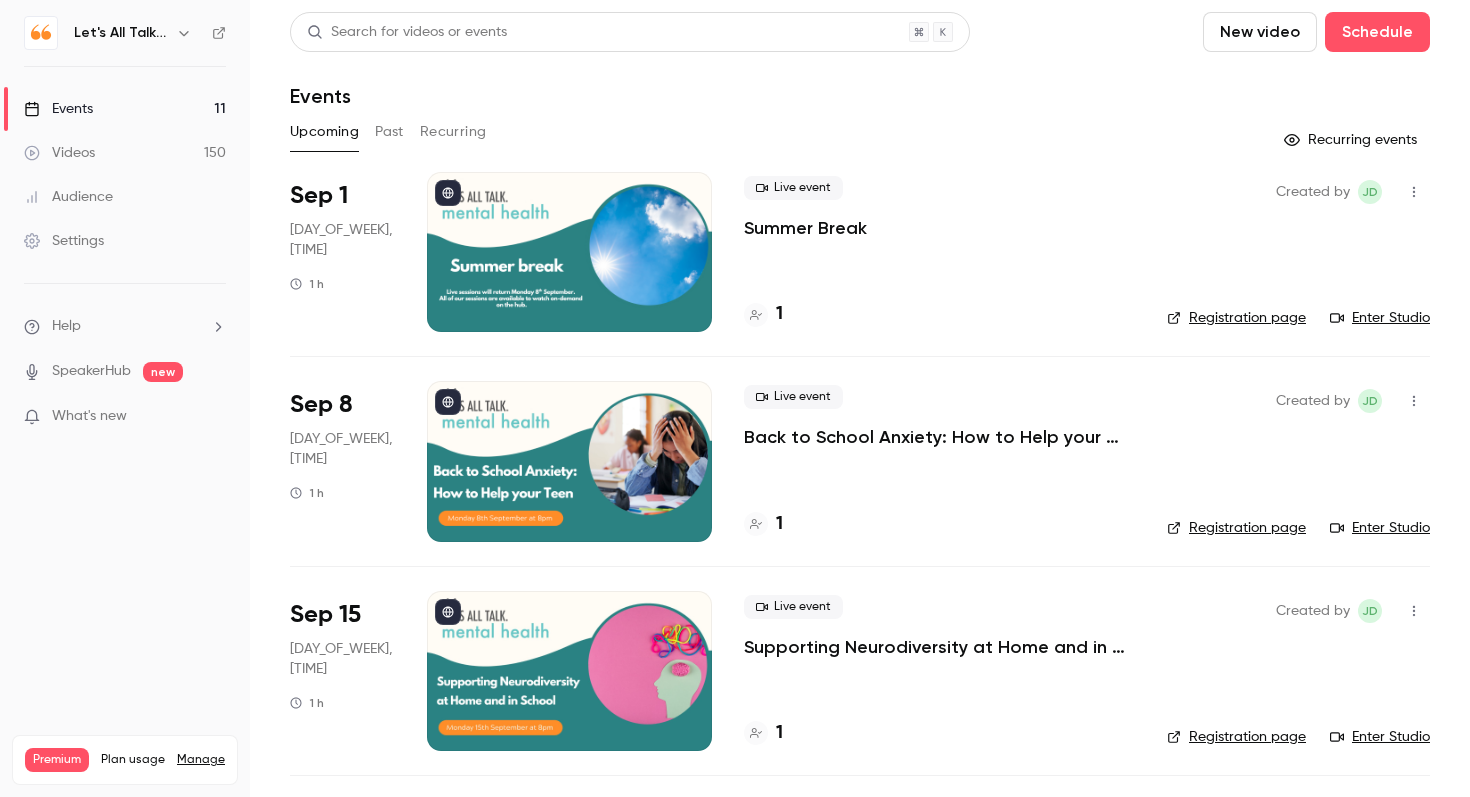 click 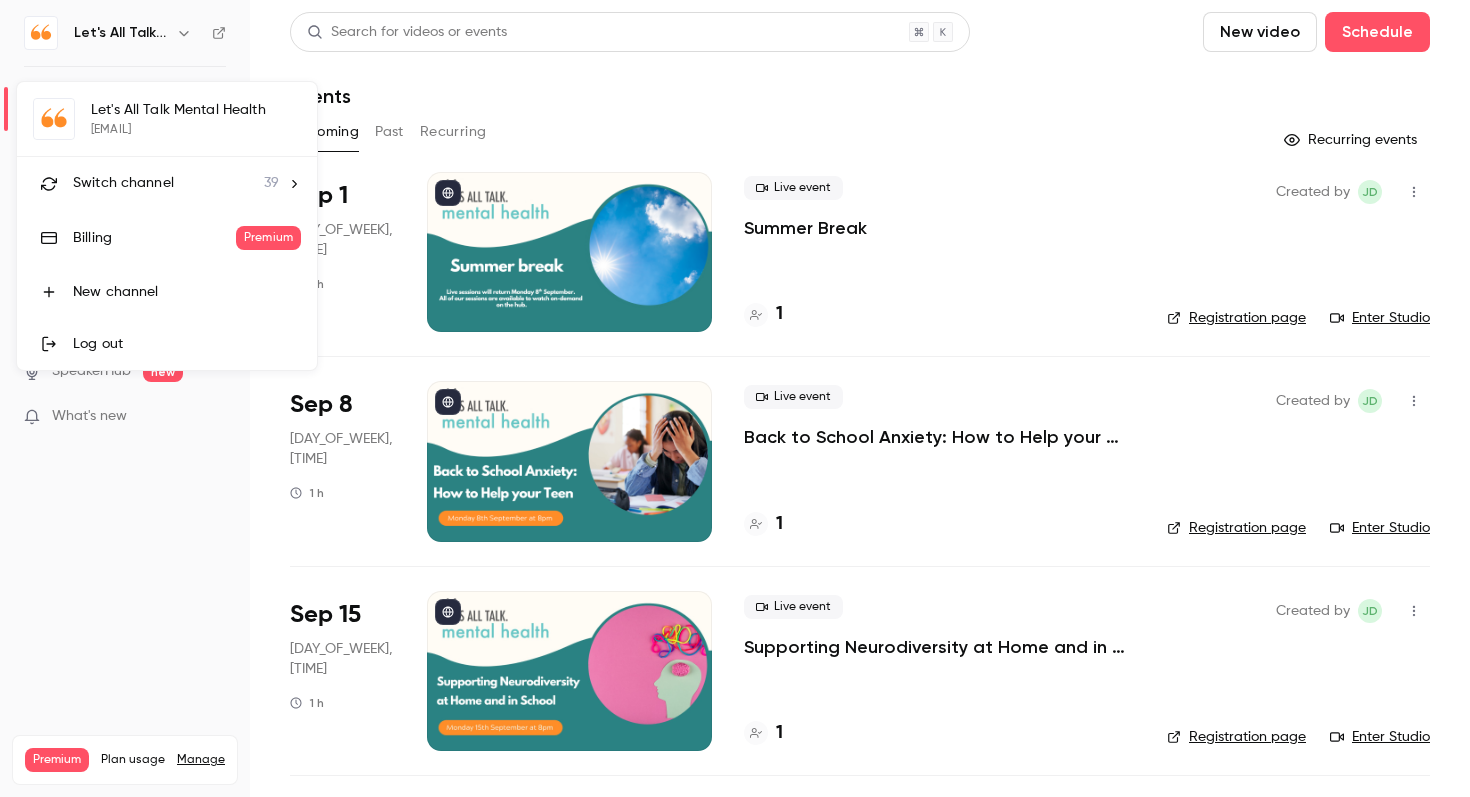 click on "Switch channel" at bounding box center [123, 183] 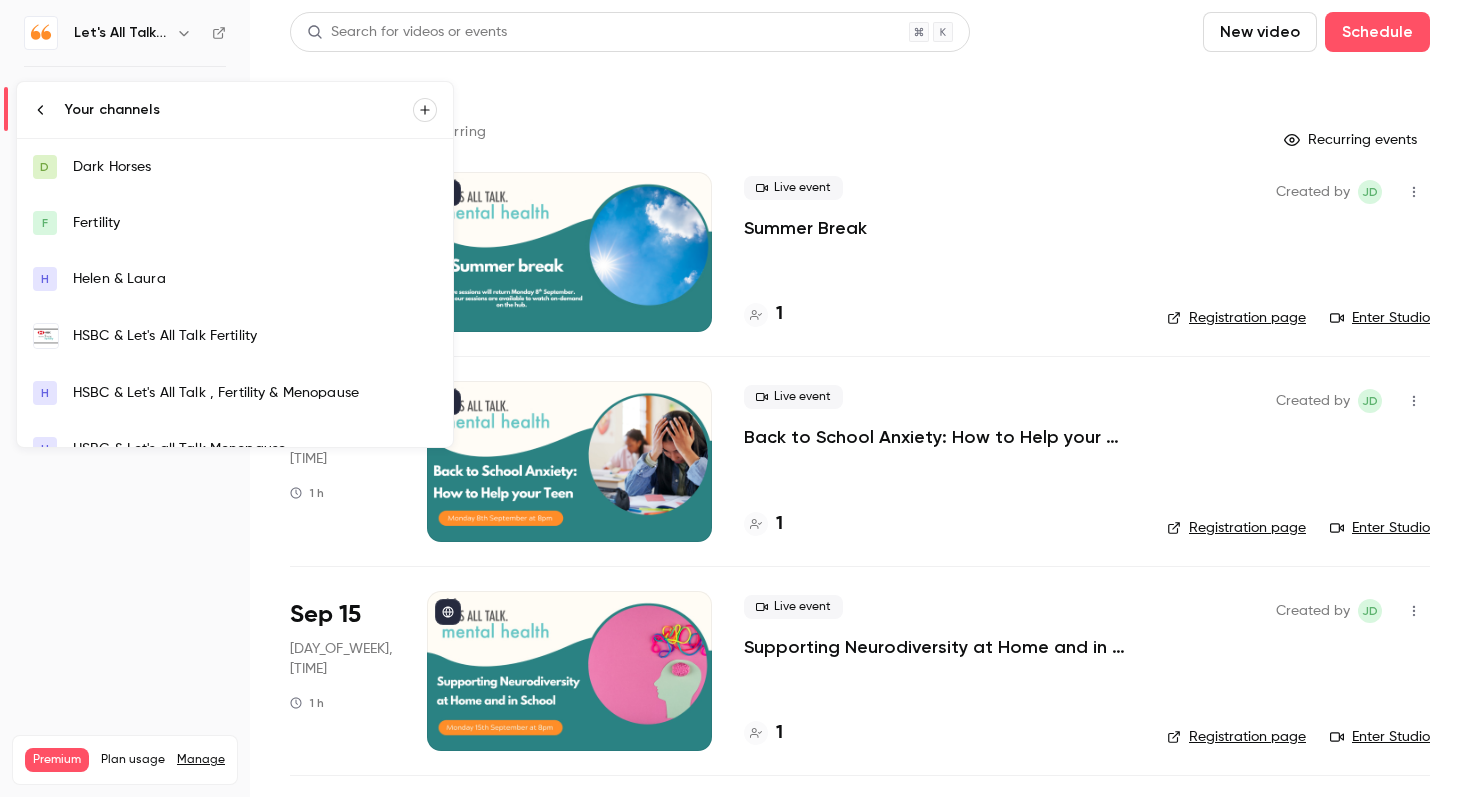 click on "HSBC & Let's All Talk Fertility" at bounding box center [255, 336] 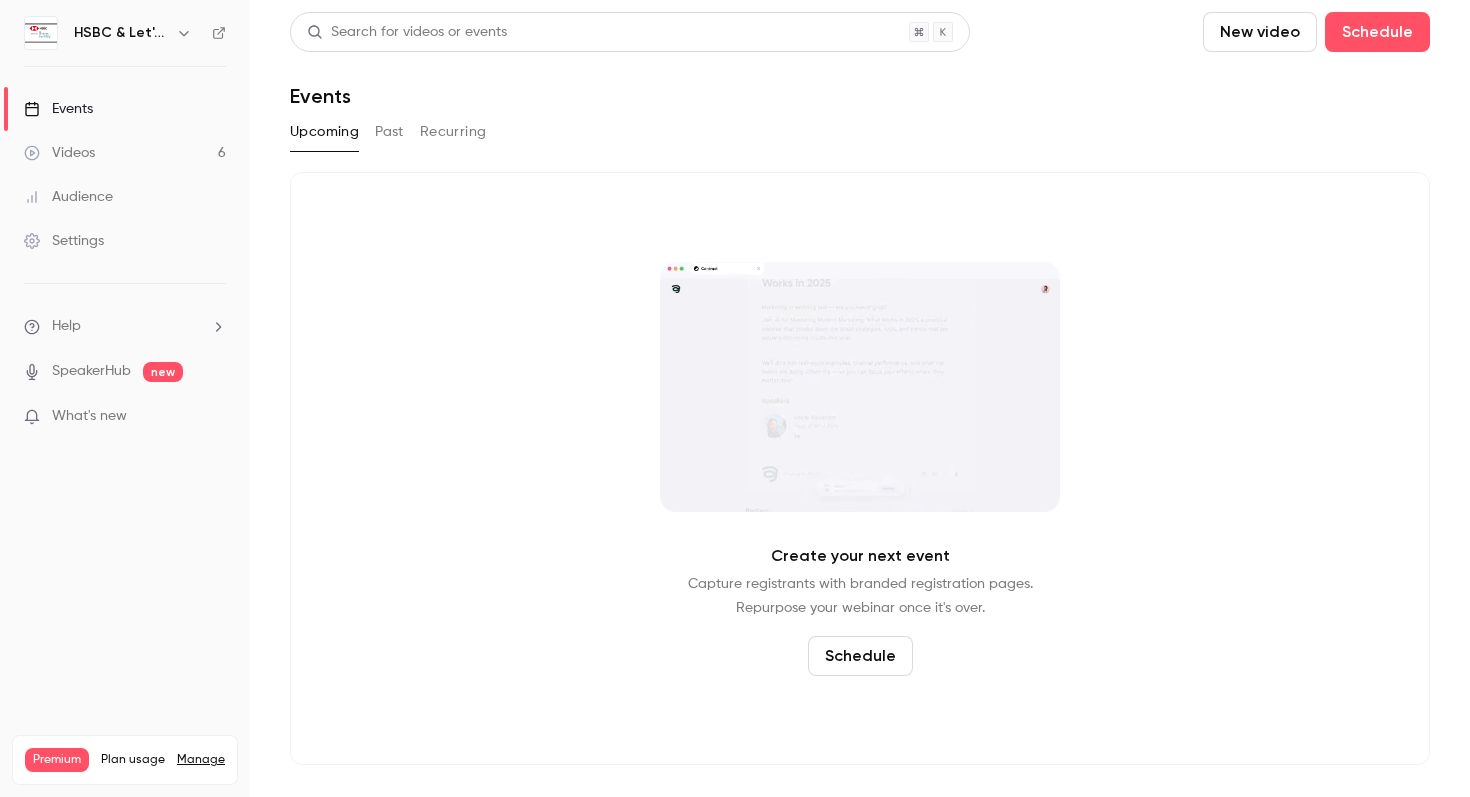click on "Past" at bounding box center (389, 132) 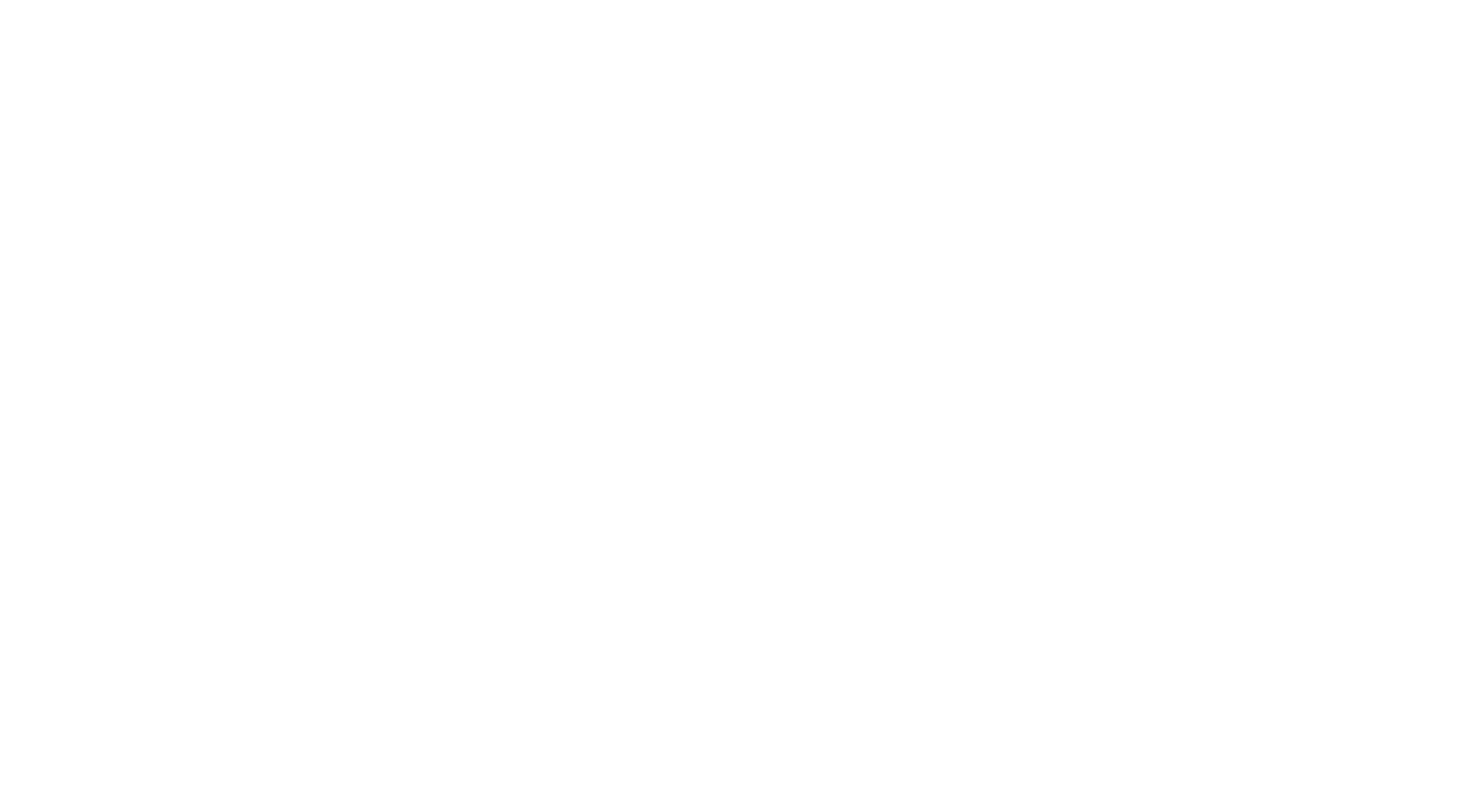 scroll, scrollTop: 0, scrollLeft: 0, axis: both 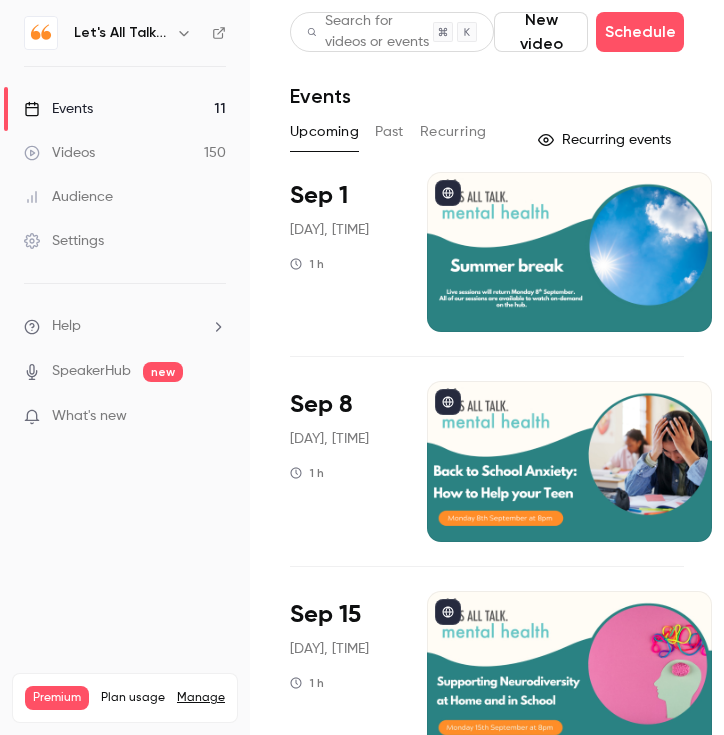 click 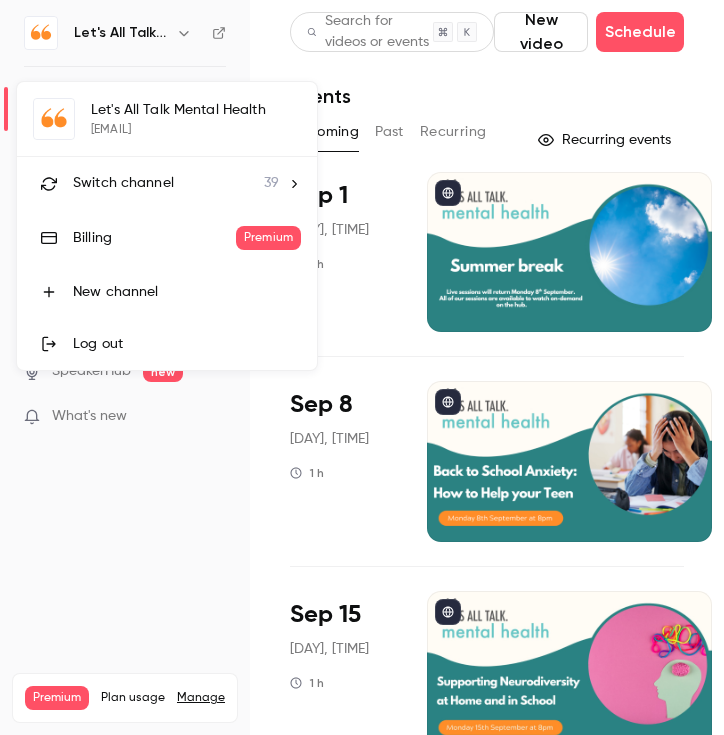 click on "Switch channel" at bounding box center (123, 183) 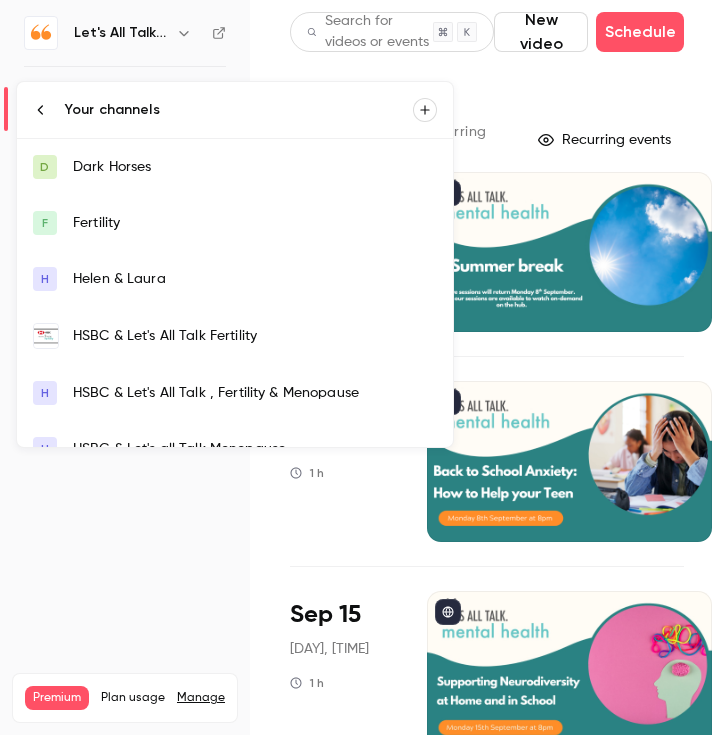 click on "HSBC & Let's All Talk Fertility" at bounding box center [255, 336] 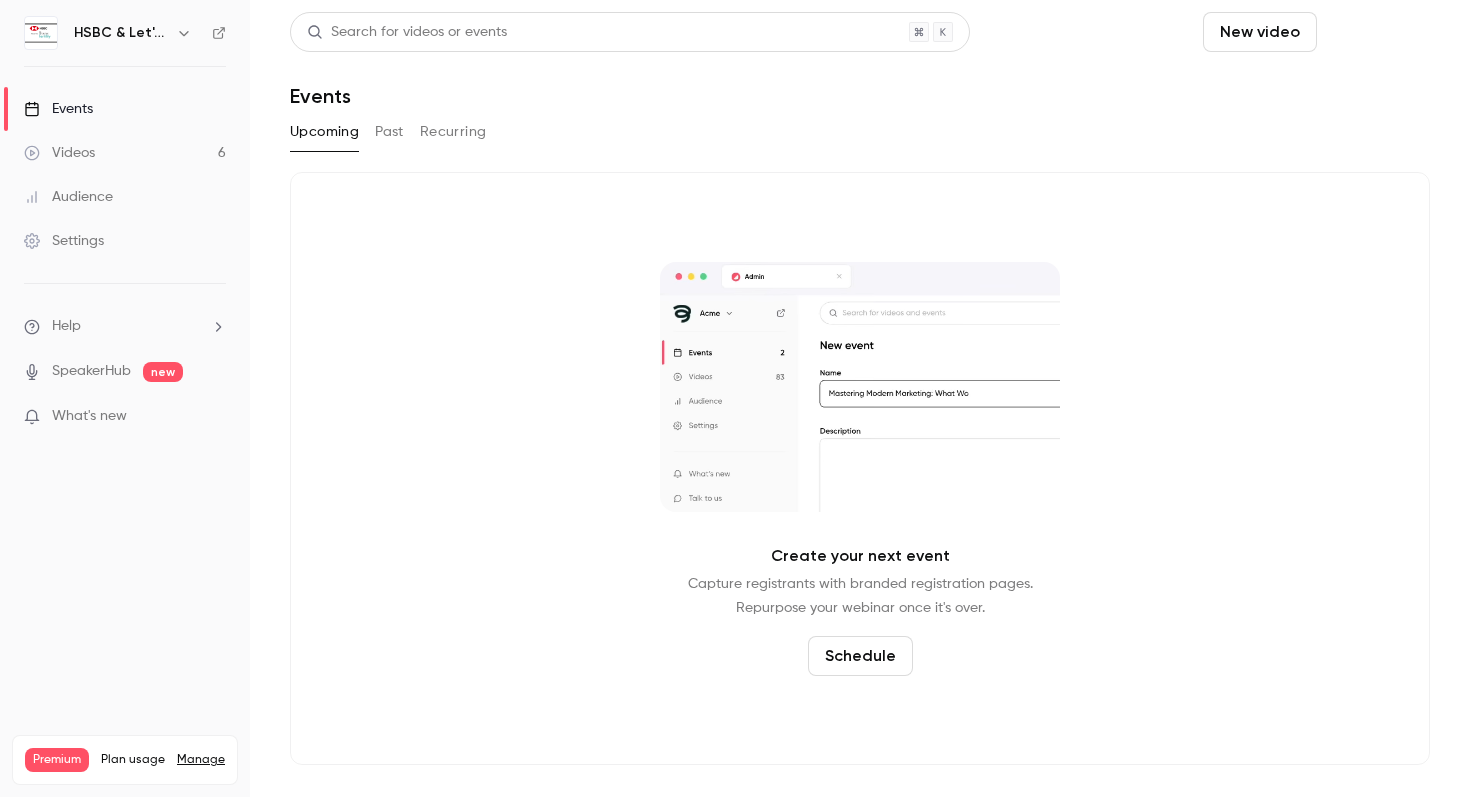click on "Schedule" at bounding box center (1377, 32) 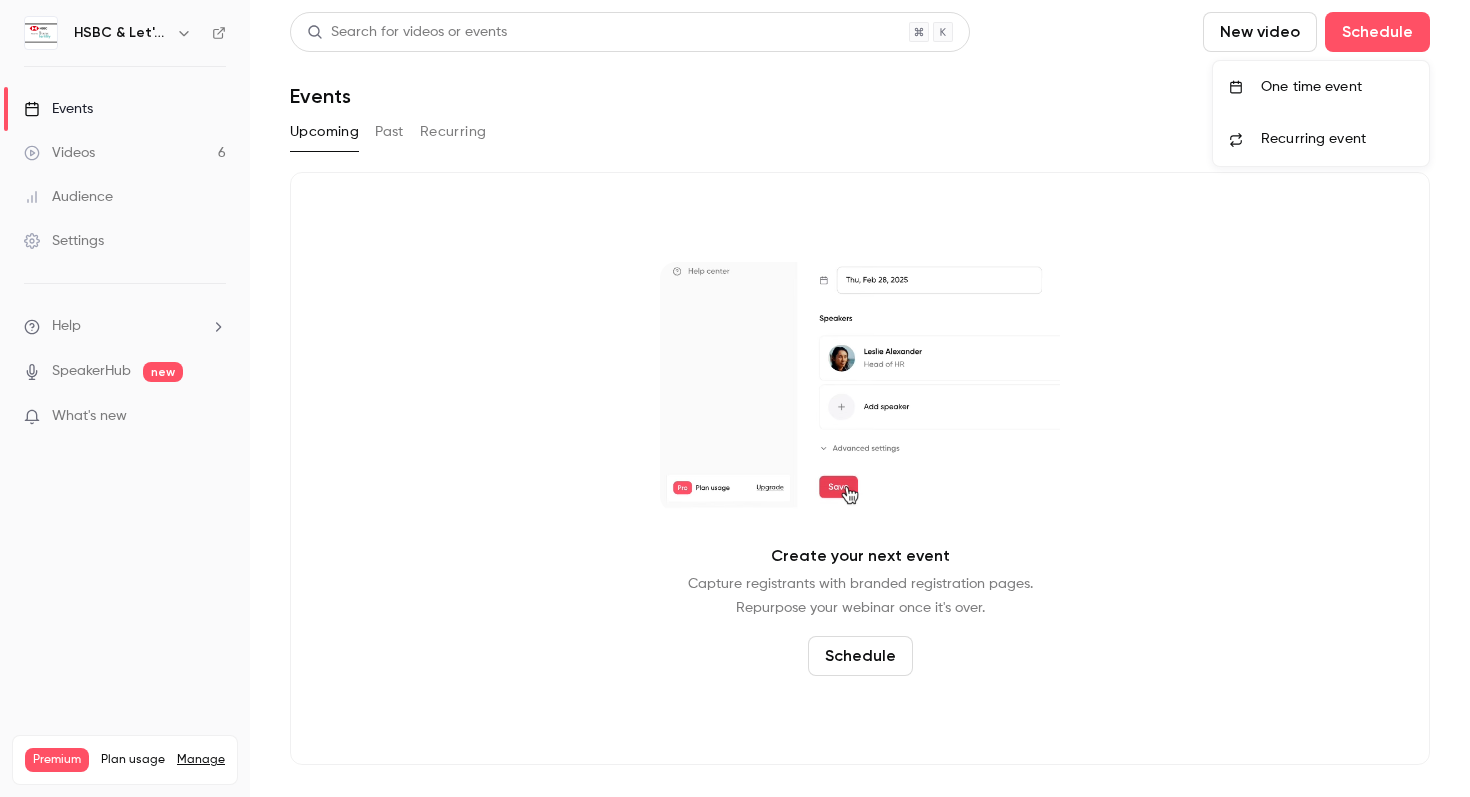 click on "One time event" at bounding box center [1337, 87] 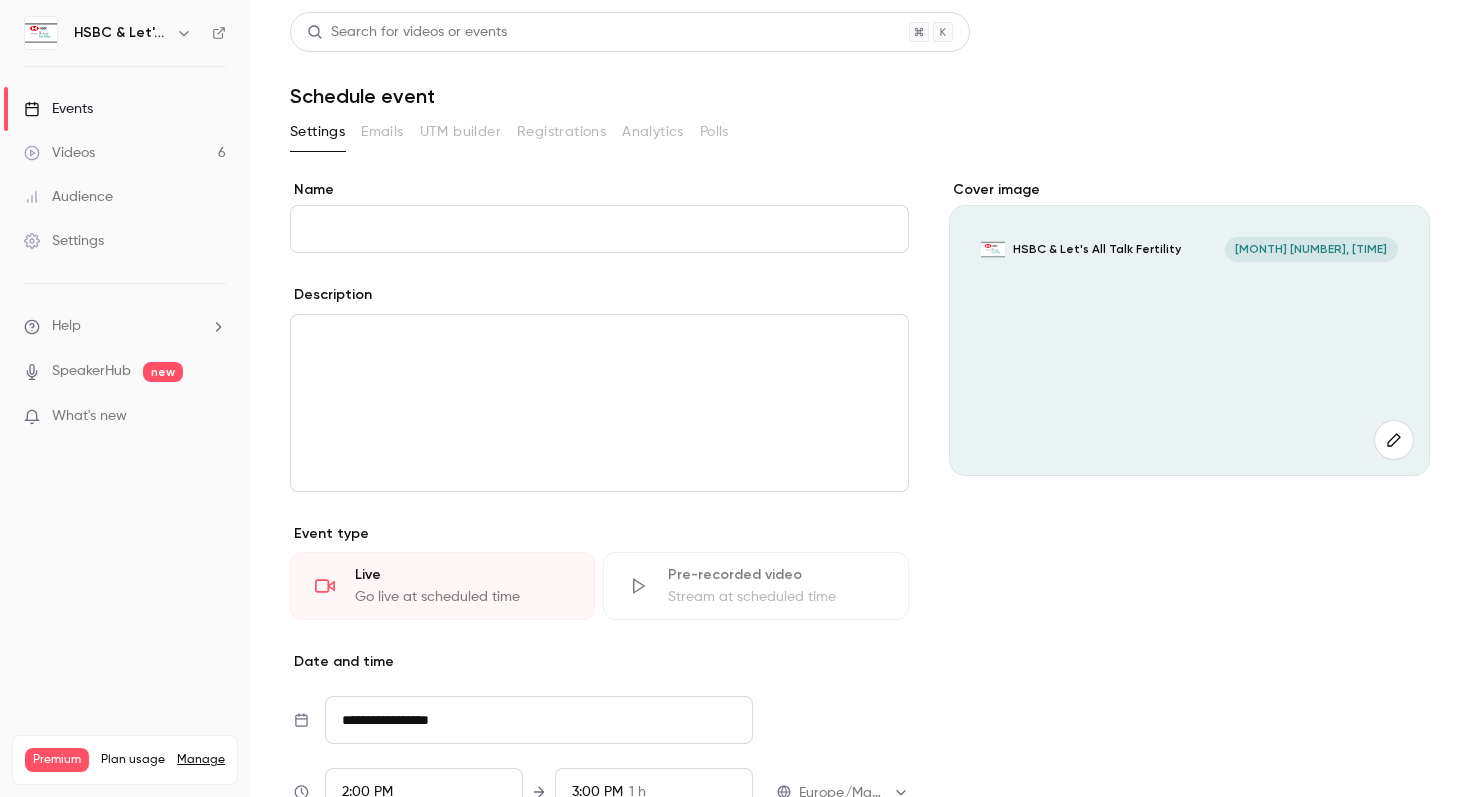 click on "Name" at bounding box center (599, 229) 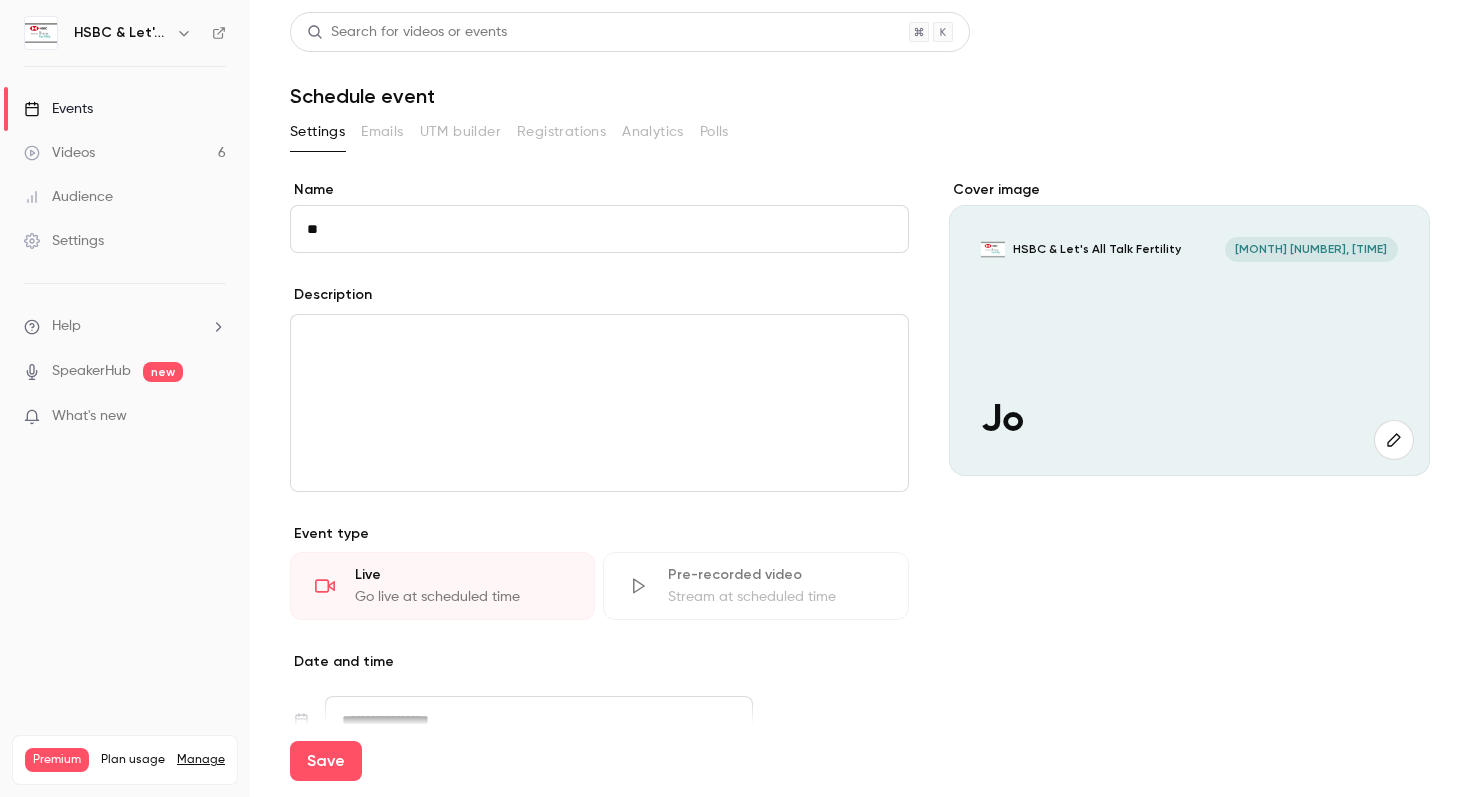 type on "*" 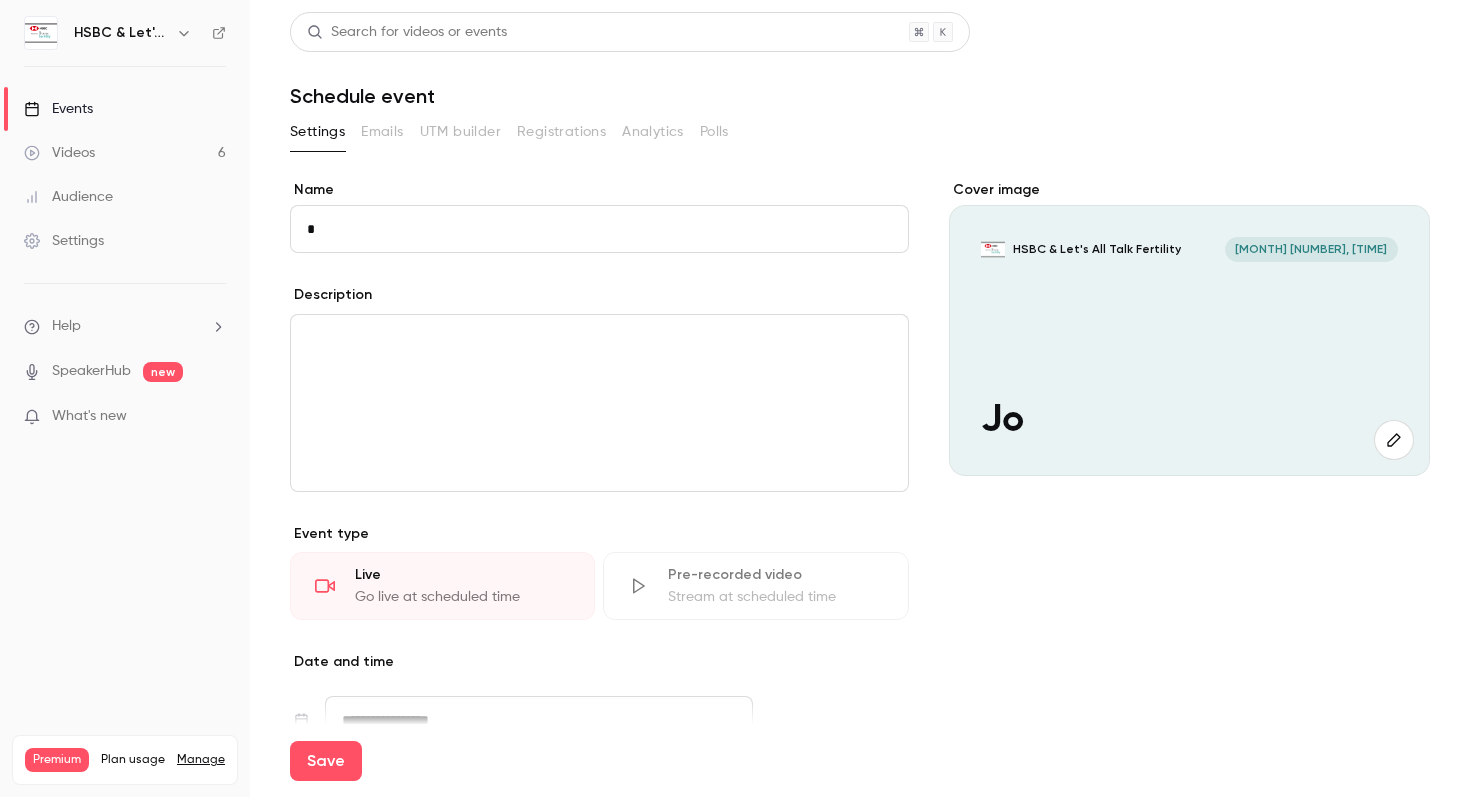 type 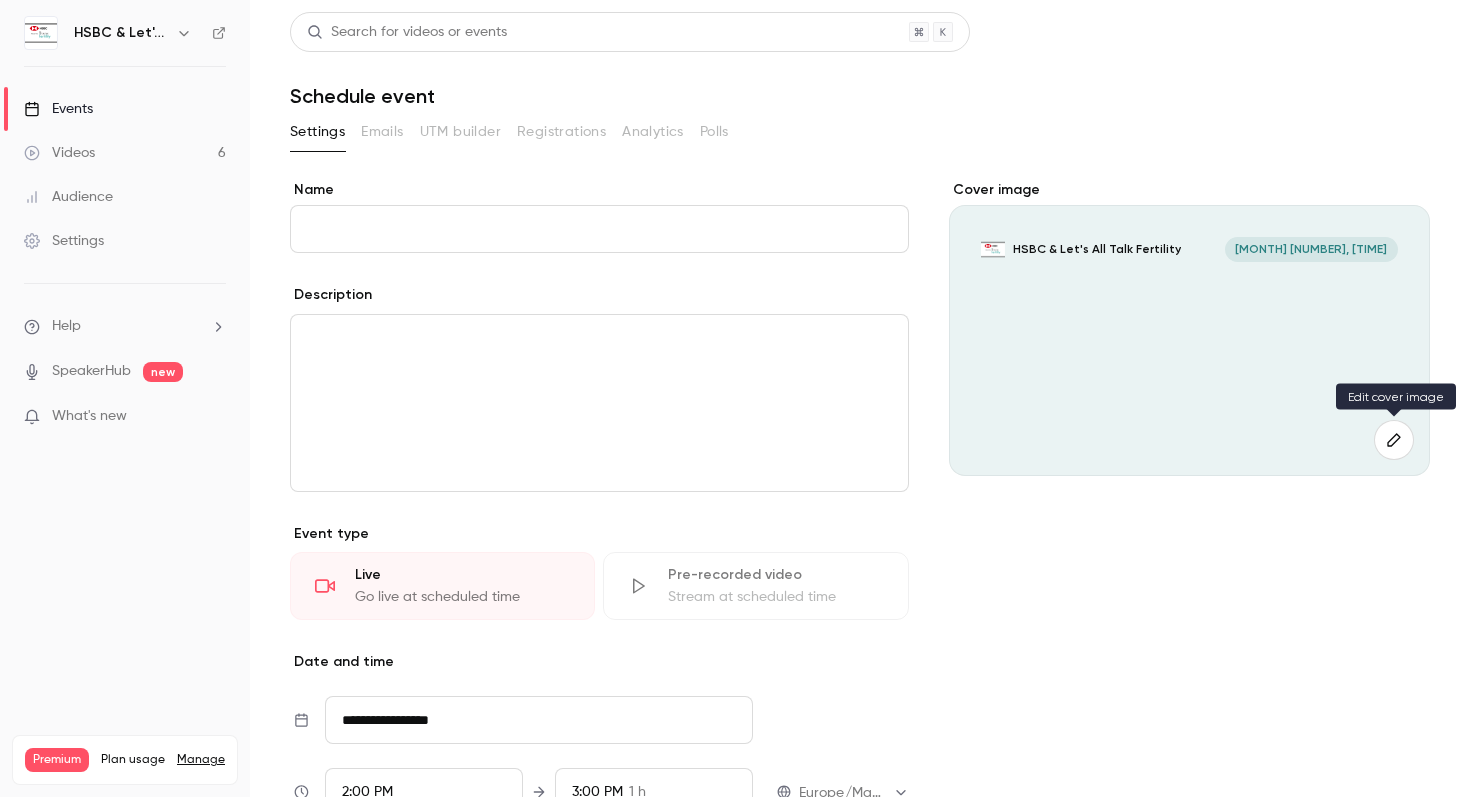 click 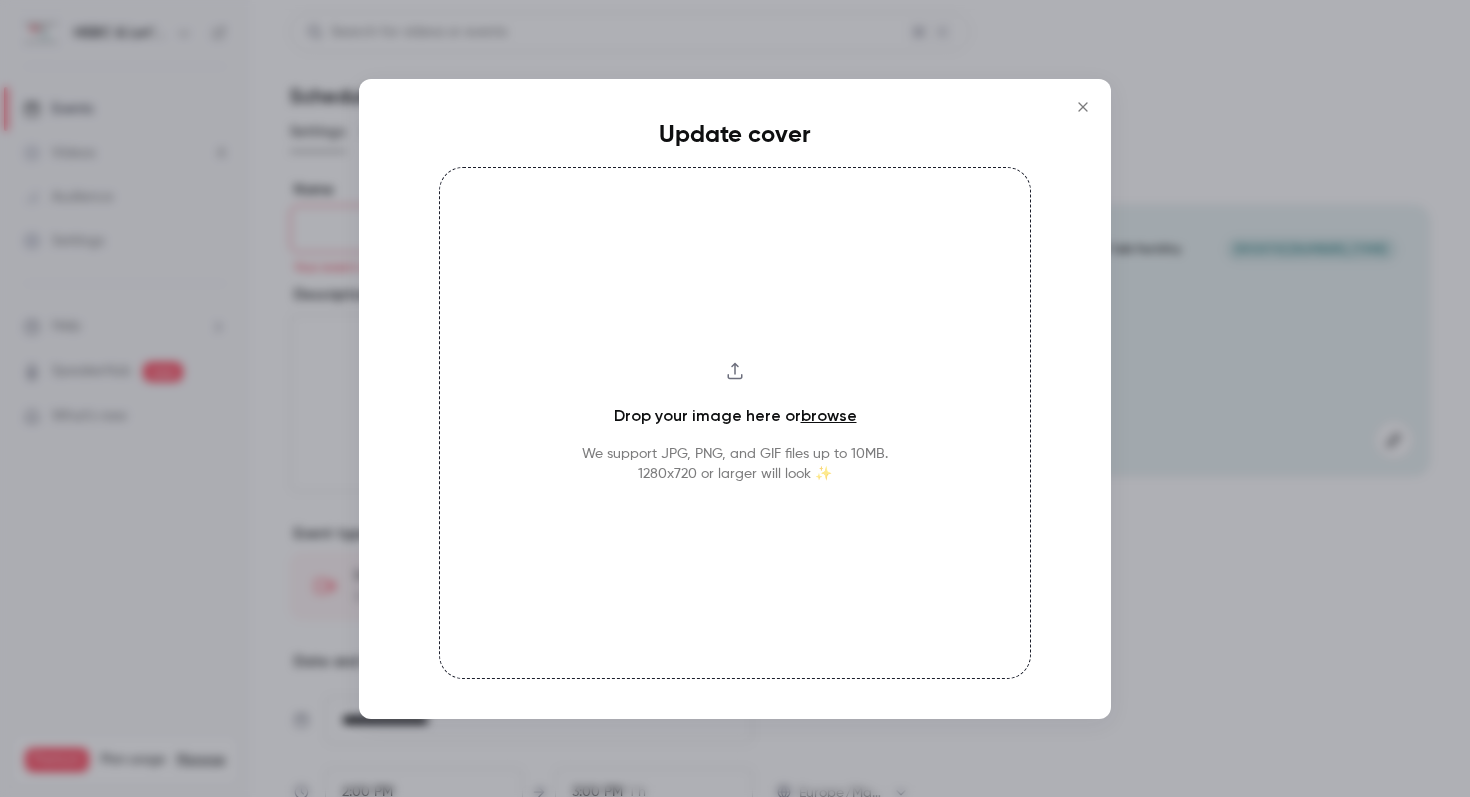 click on "browse" at bounding box center [829, 415] 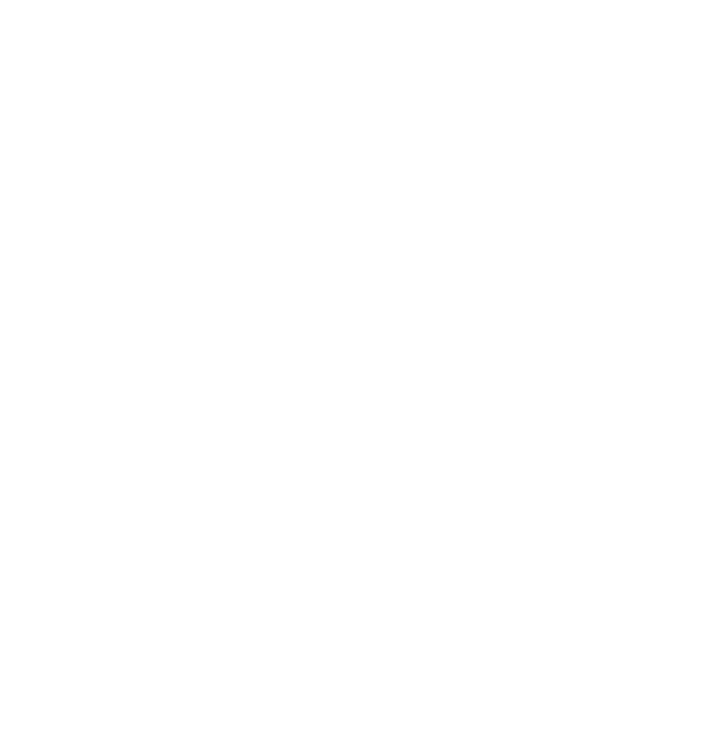 scroll, scrollTop: 0, scrollLeft: 0, axis: both 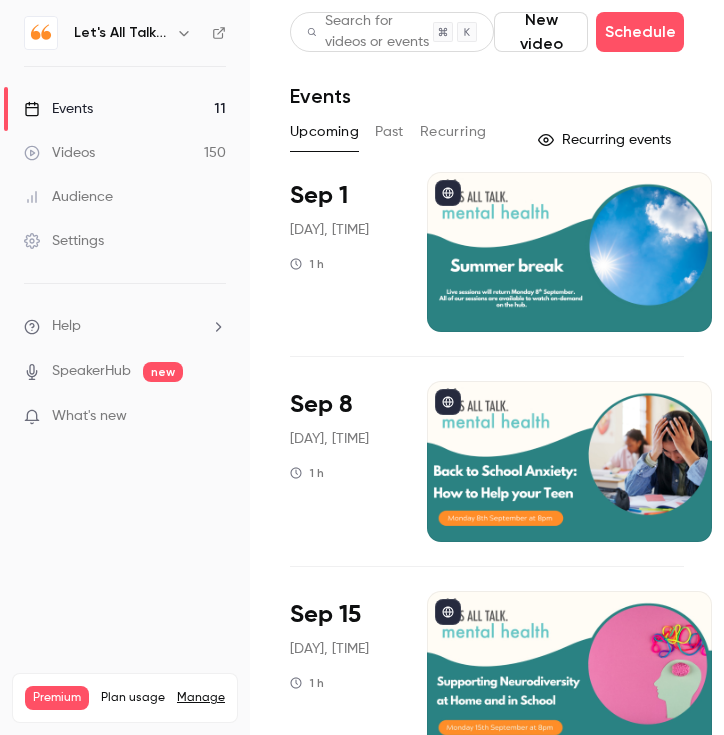 click at bounding box center (184, 33) 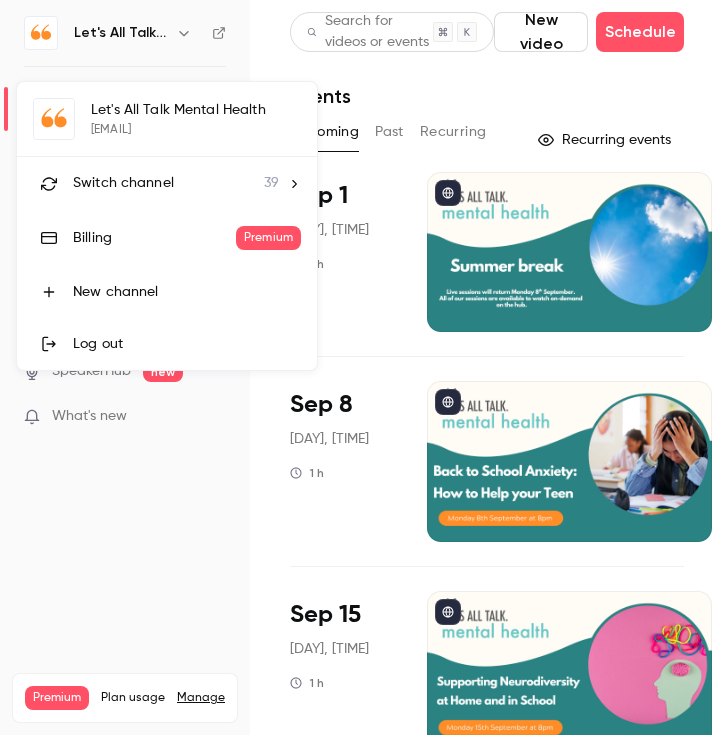 click on "Switch channel 39" at bounding box center [176, 183] 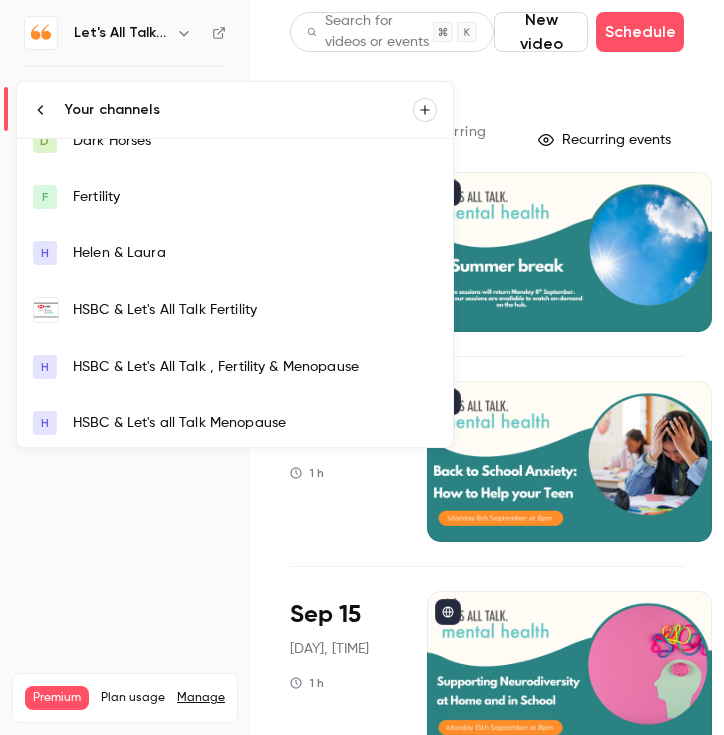 scroll, scrollTop: 16, scrollLeft: 0, axis: vertical 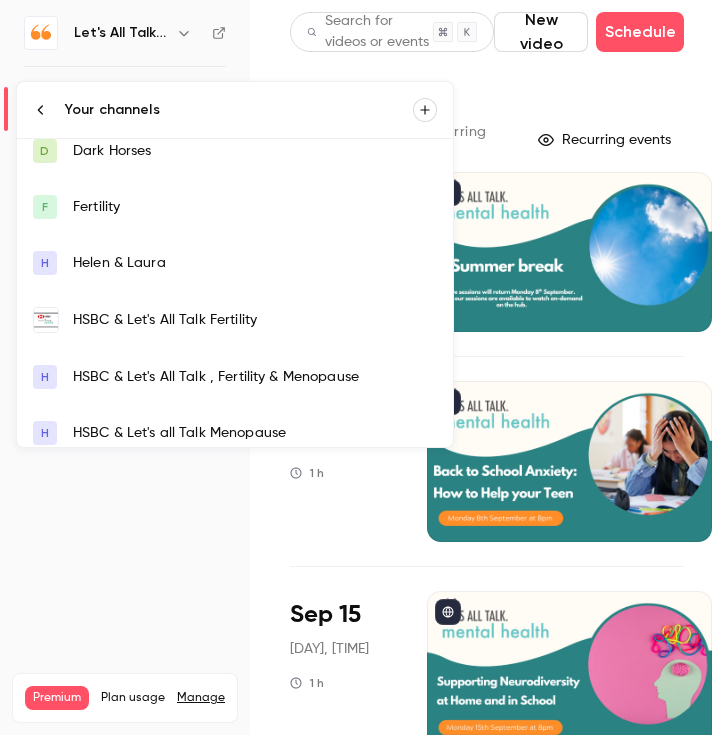 click on "HSBC & Let's All Talk Fertility" at bounding box center (255, 320) 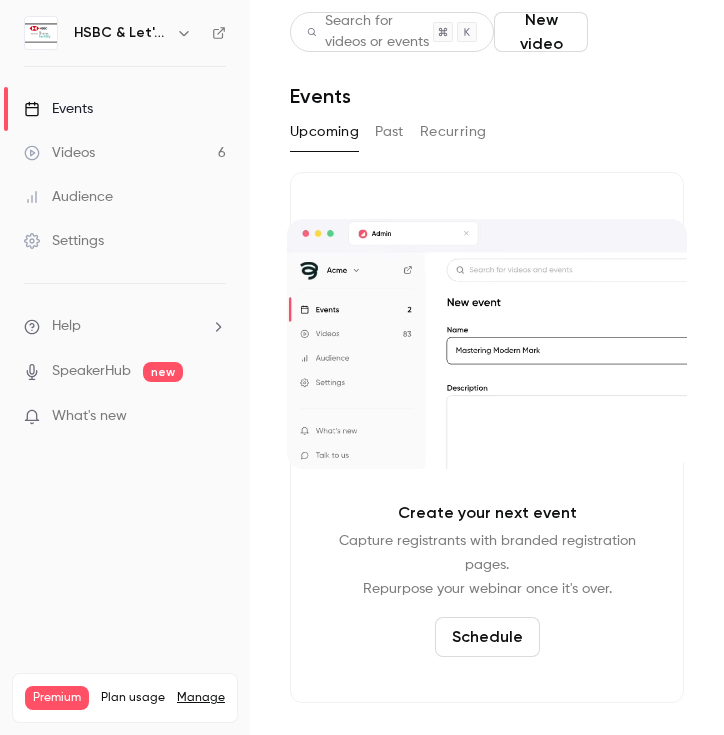 click on "Schedule" at bounding box center [640, 32] 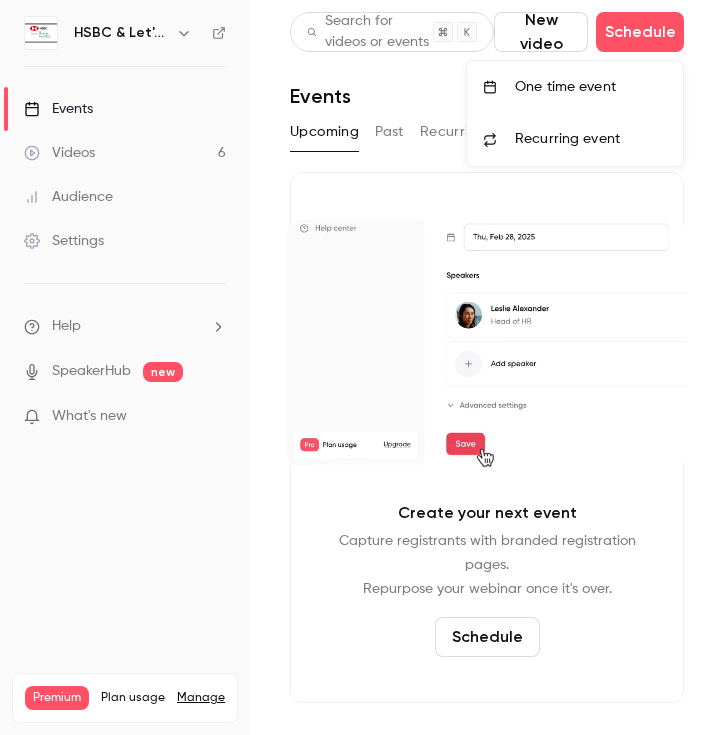 click on "One time event" at bounding box center (591, 87) 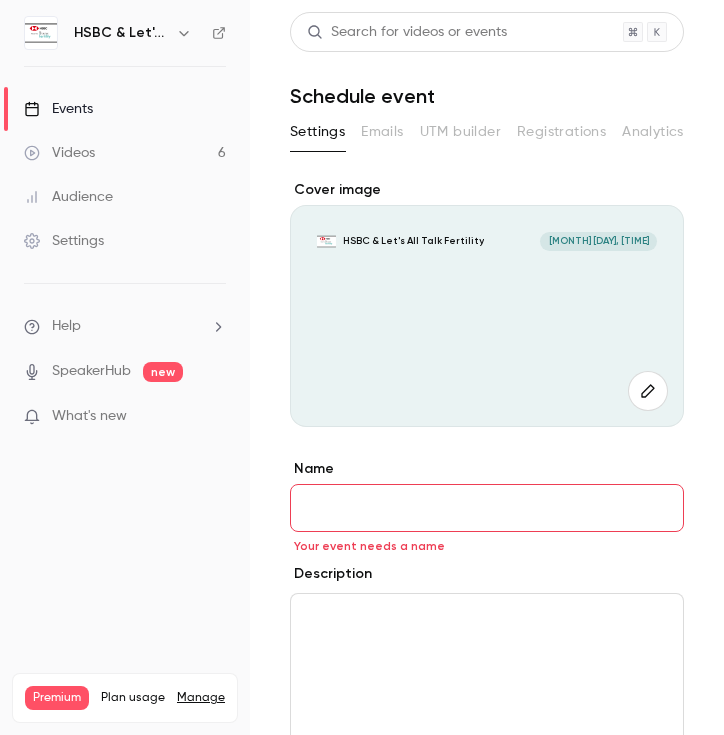 click at bounding box center (648, 391) 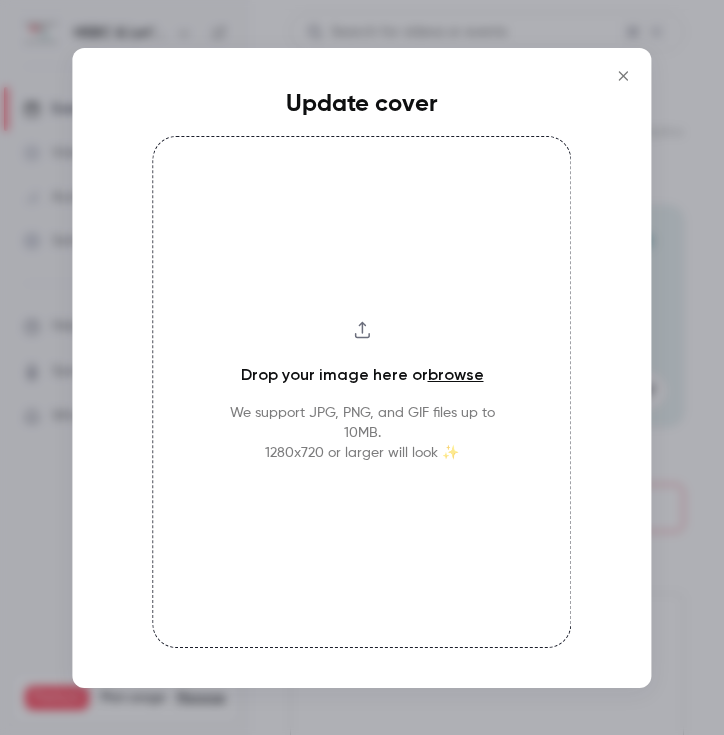 click on "browse" at bounding box center (456, 374) 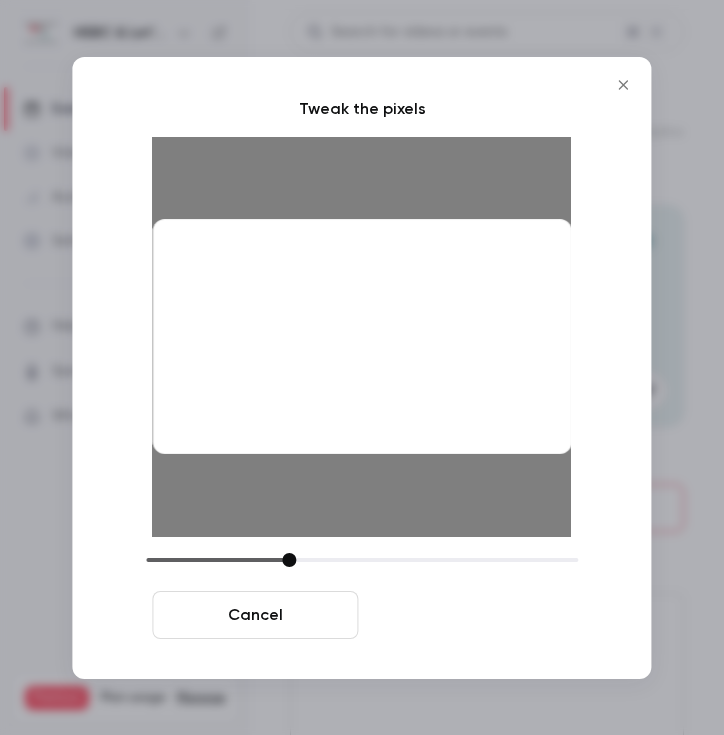 click on "Crop and save" at bounding box center (469, 615) 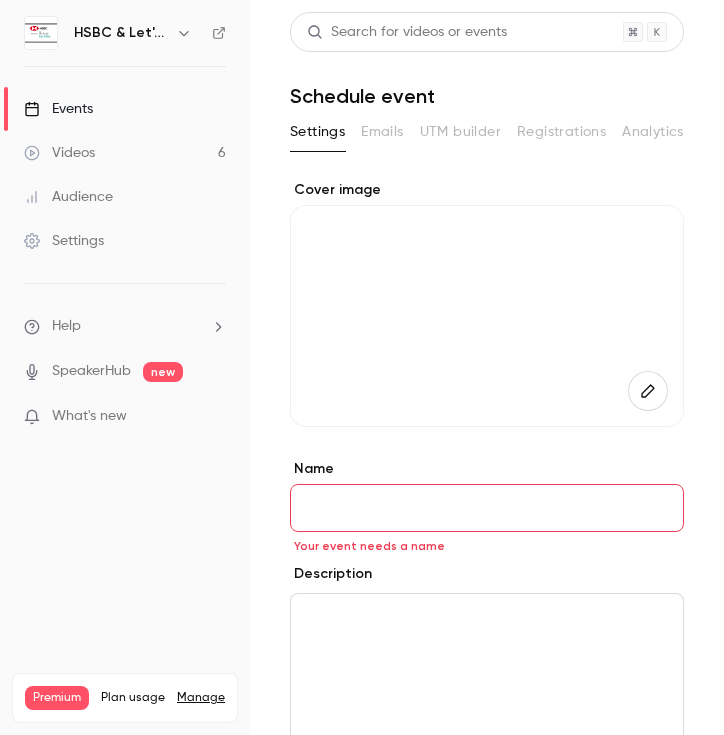 click on "Name" at bounding box center [487, 508] 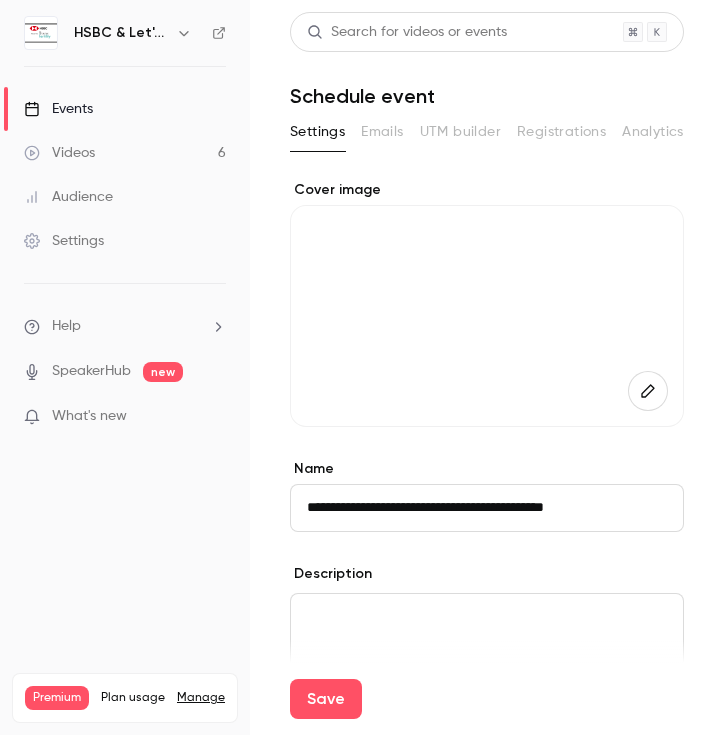 type on "**********" 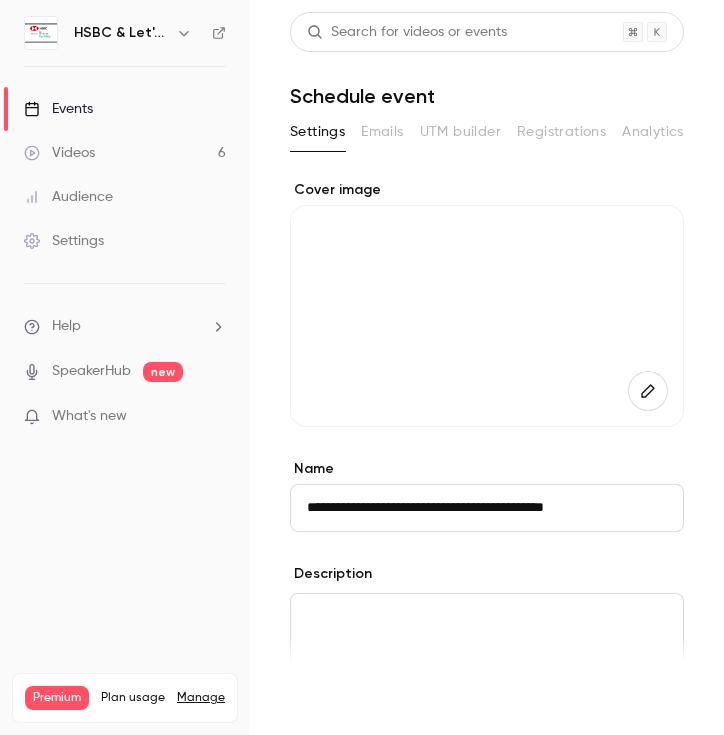 click on "Save" at bounding box center (326, 699) 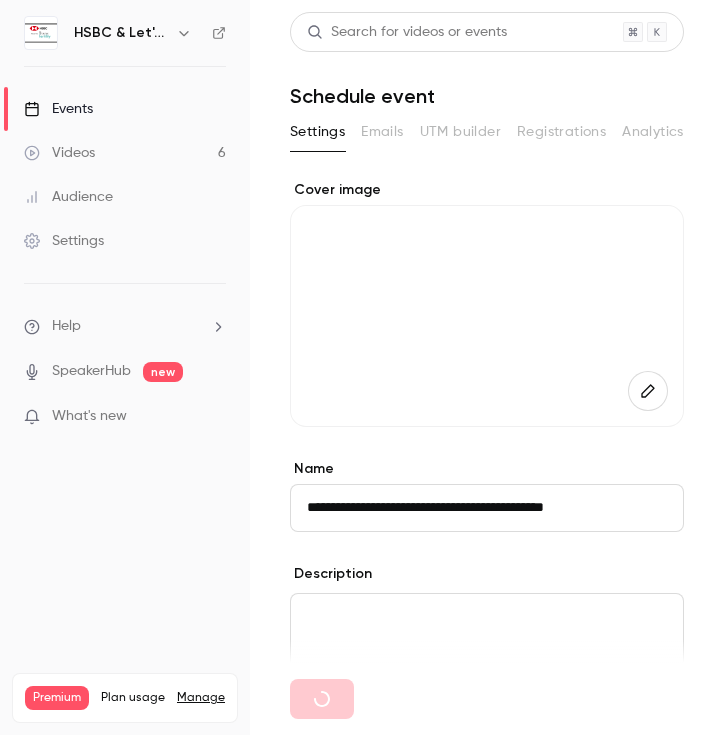 type 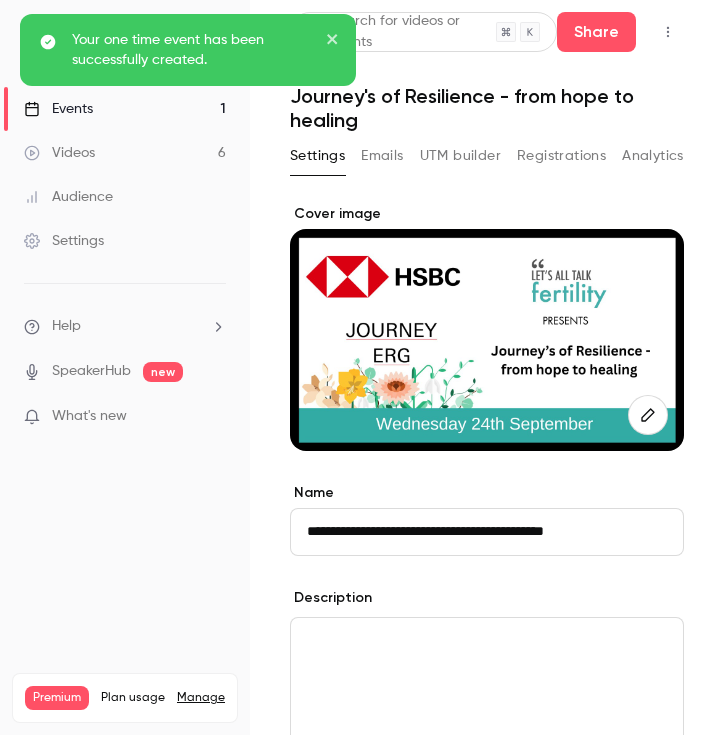 click on "Your one time event has been successfully created." at bounding box center [188, 364] 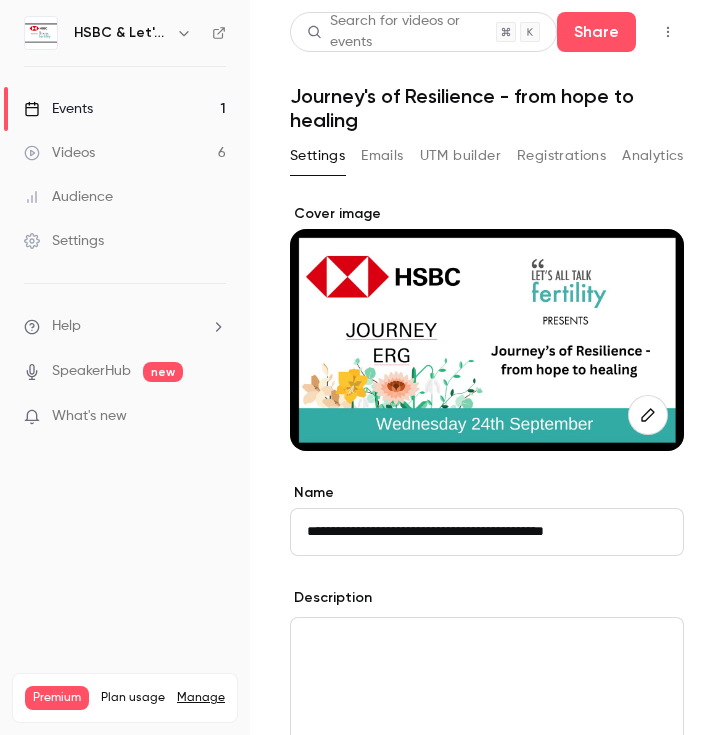 click on "Events" at bounding box center [58, 109] 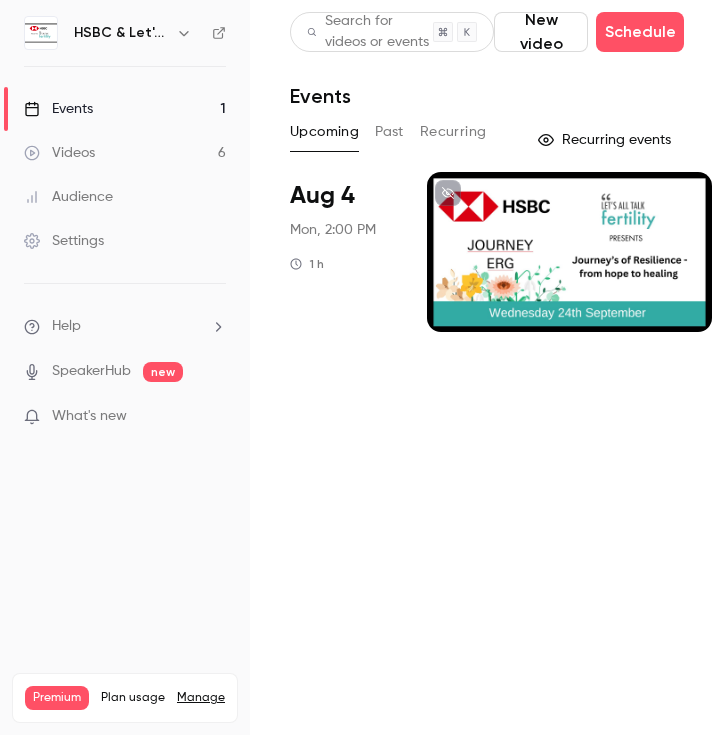 click on "Past" at bounding box center (389, 132) 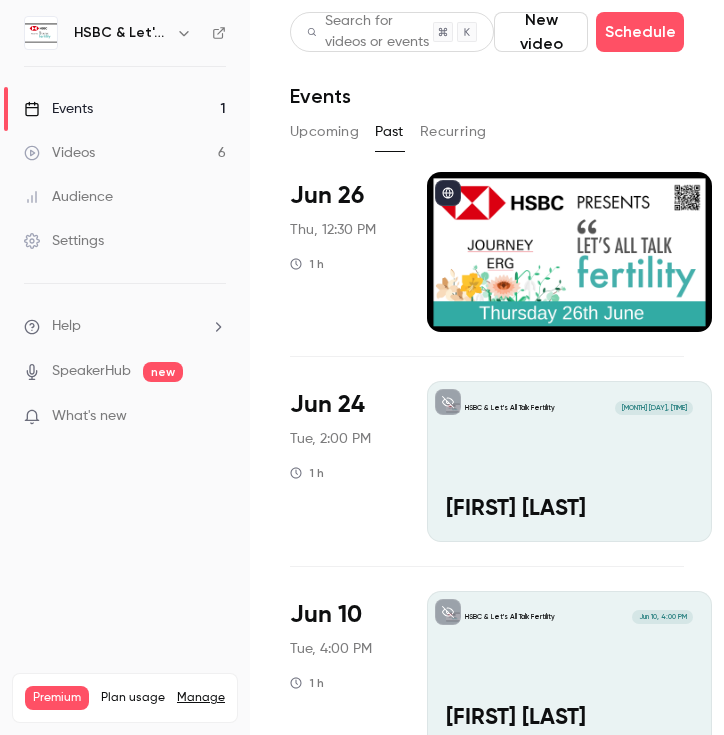 click at bounding box center [569, 252] 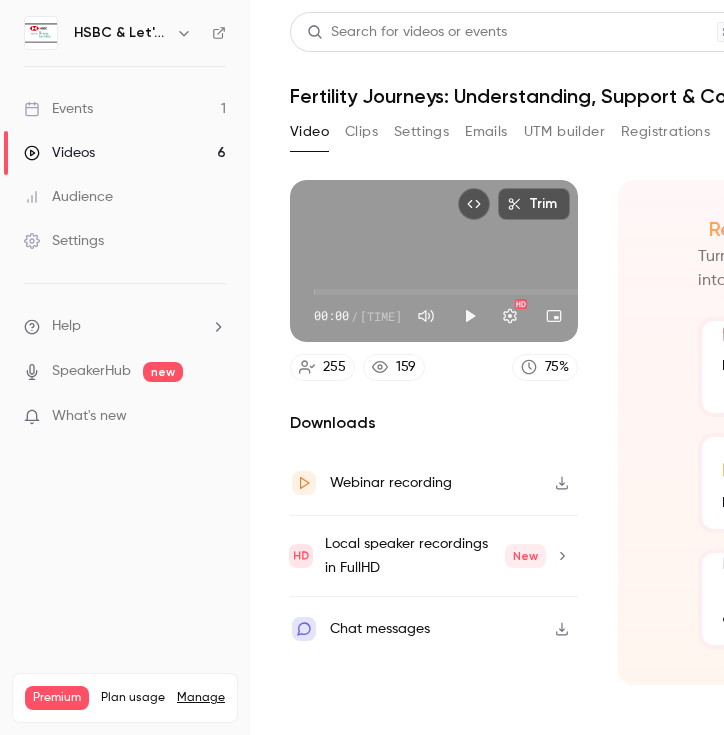 click on "Settings" at bounding box center (421, 132) 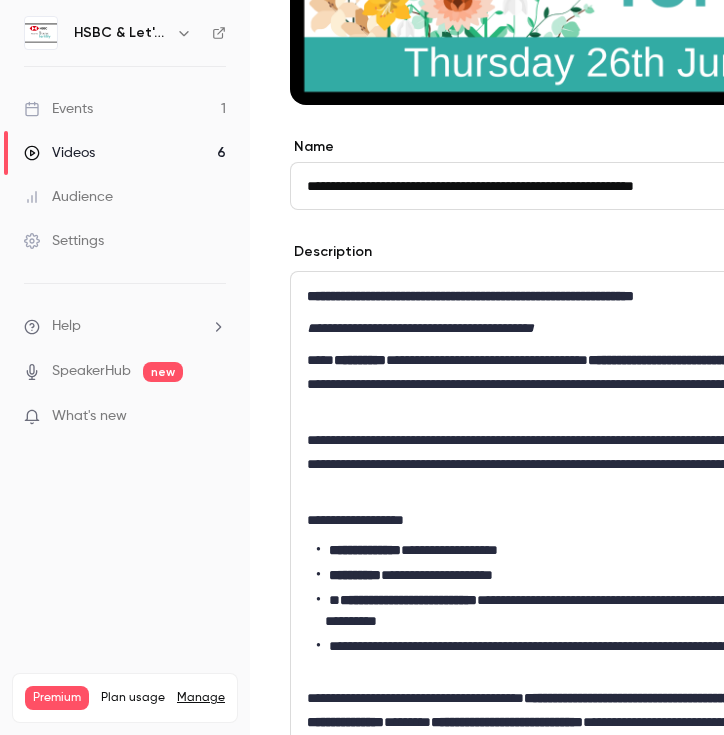 scroll, scrollTop: 451, scrollLeft: 12, axis: both 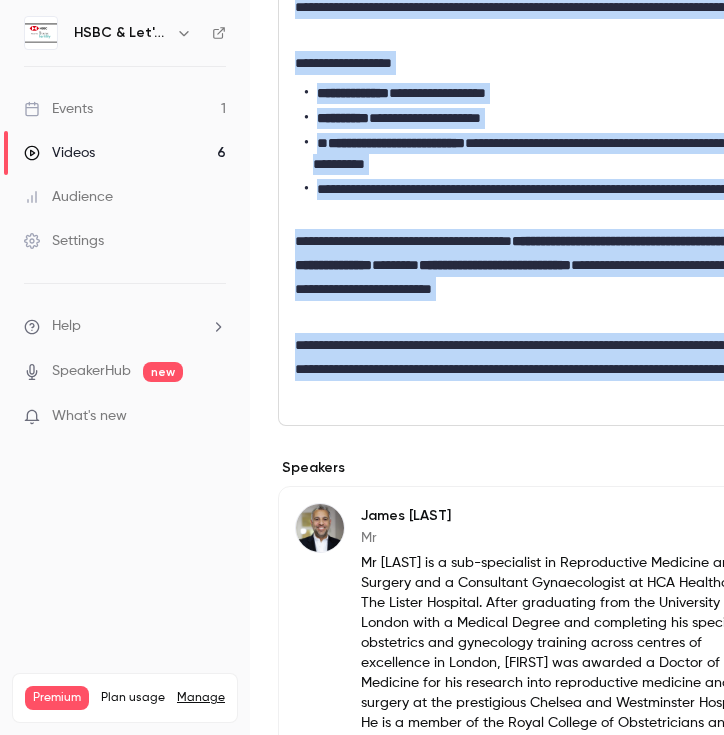 drag, startPoint x: 295, startPoint y: 311, endPoint x: 490, endPoint y: 448, distance: 238.31491 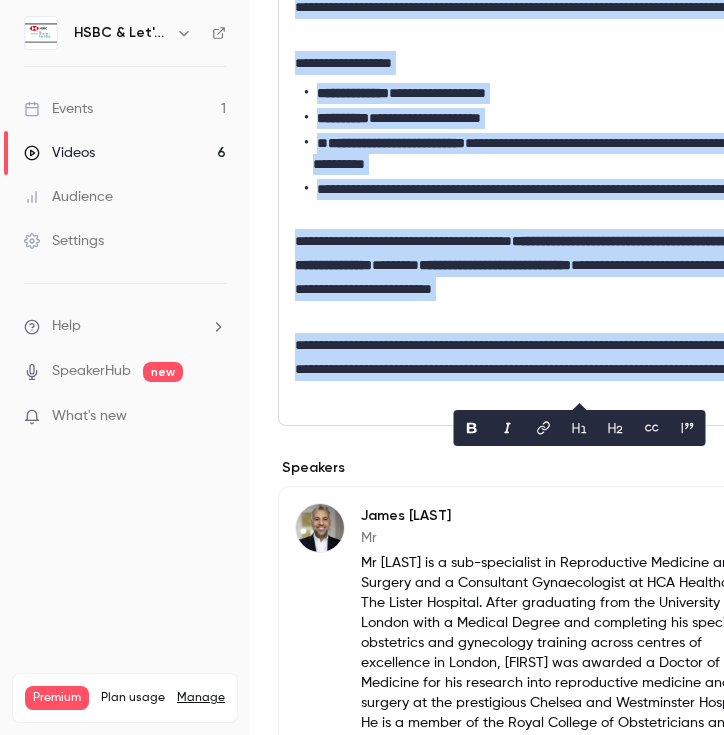 copy on "**********" 